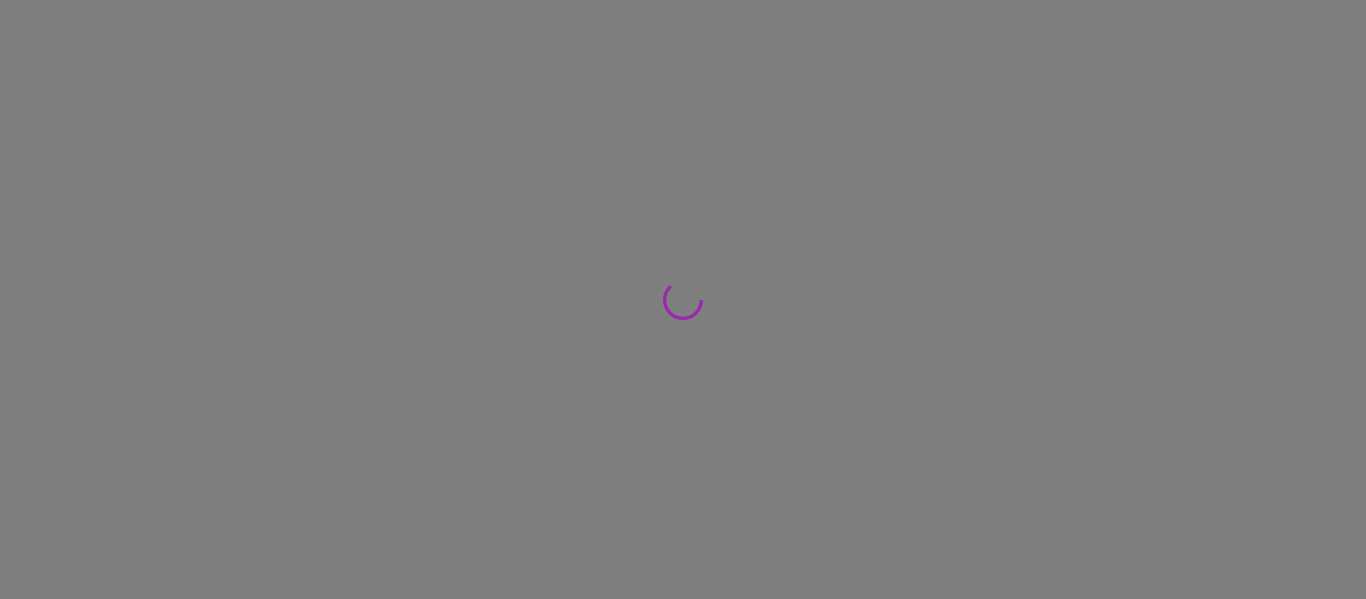 scroll, scrollTop: 0, scrollLeft: 0, axis: both 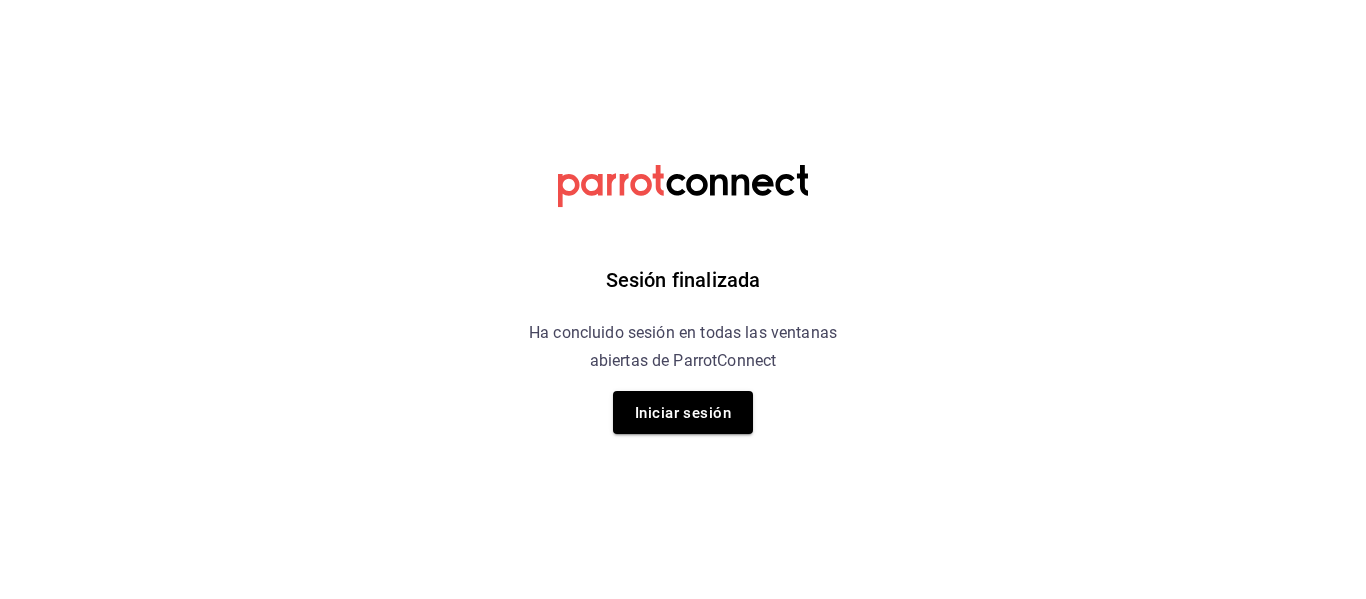 click on "Iniciar sesión" at bounding box center (683, 413) 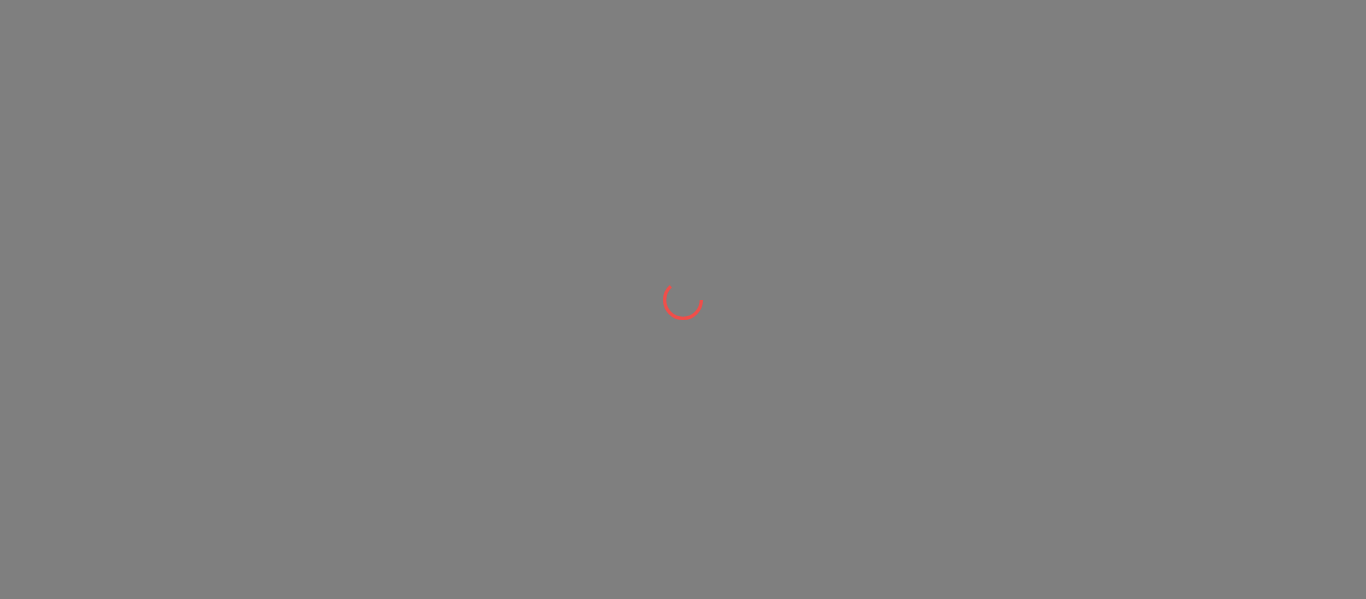 scroll, scrollTop: 0, scrollLeft: 0, axis: both 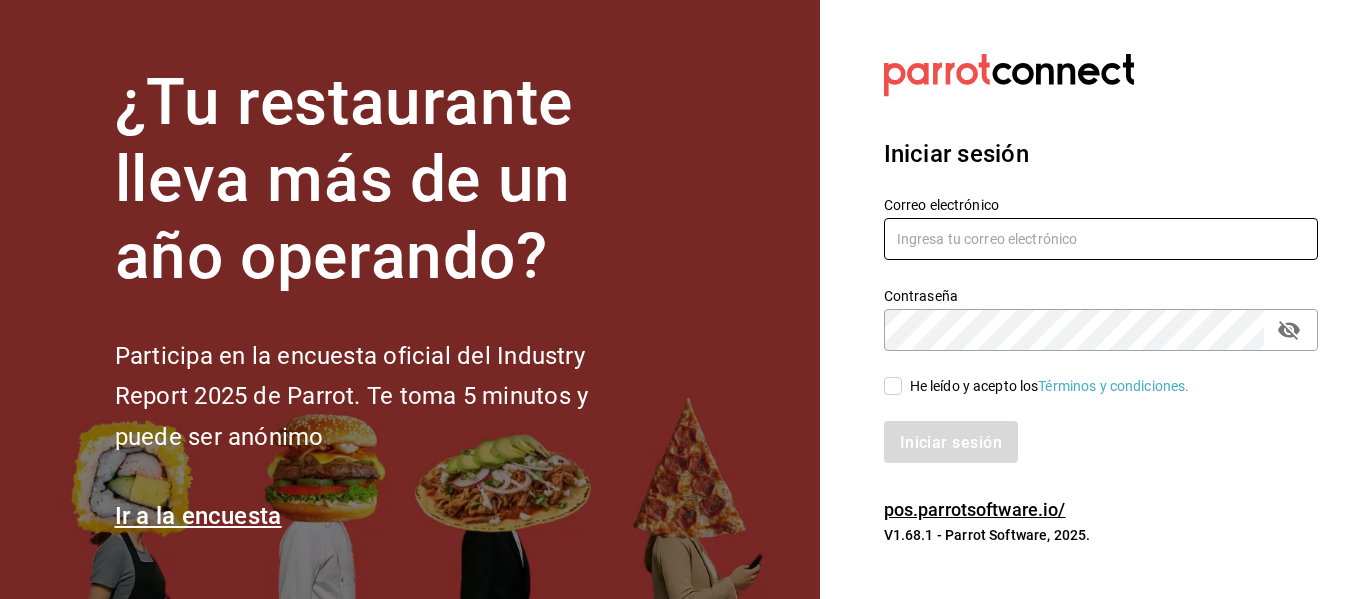 click at bounding box center [1101, 239] 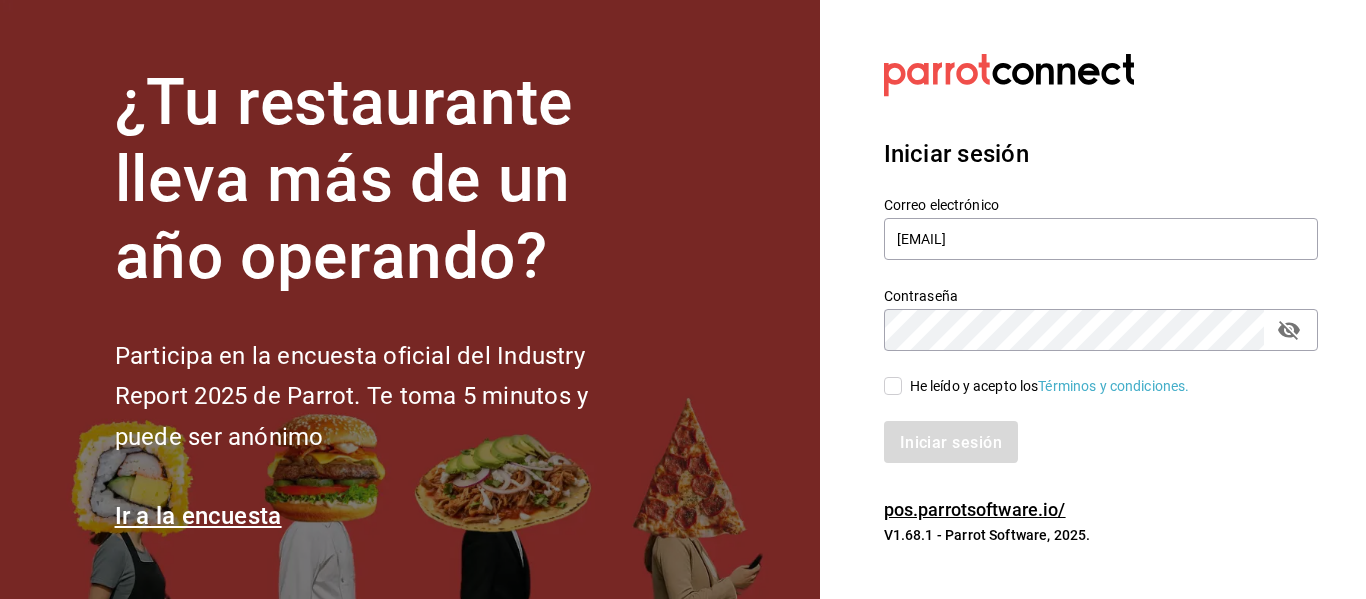 click on "He leído y acepto los  Términos y condiciones." at bounding box center (893, 386) 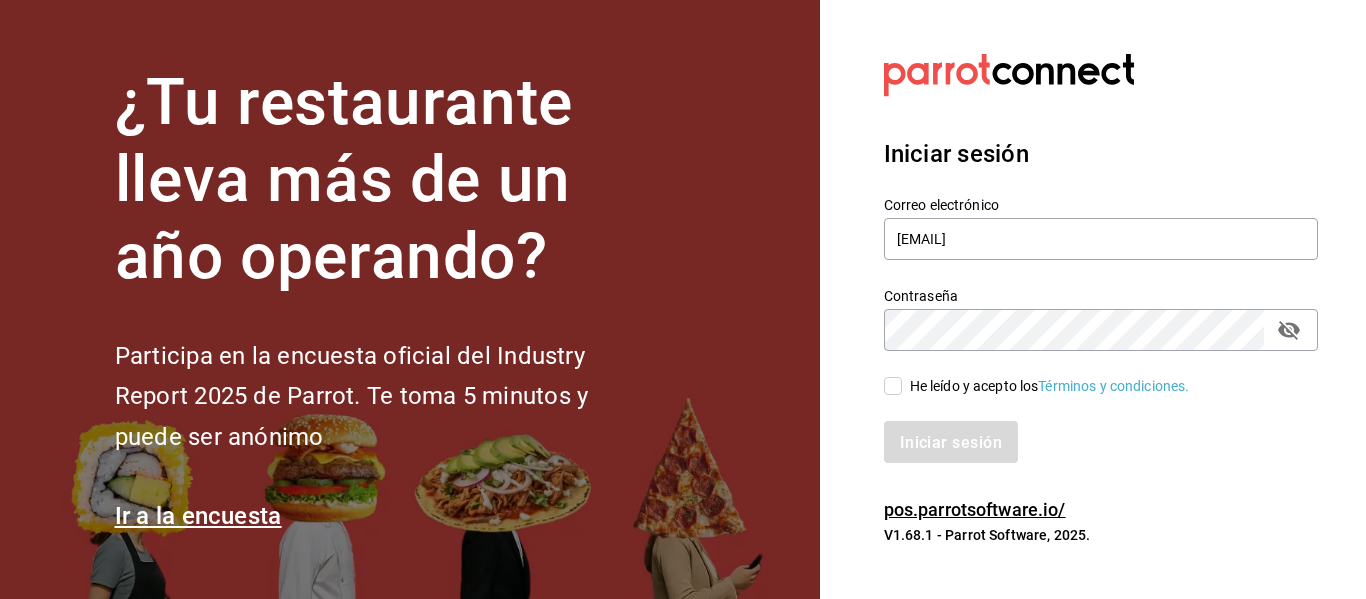 checkbox on "true" 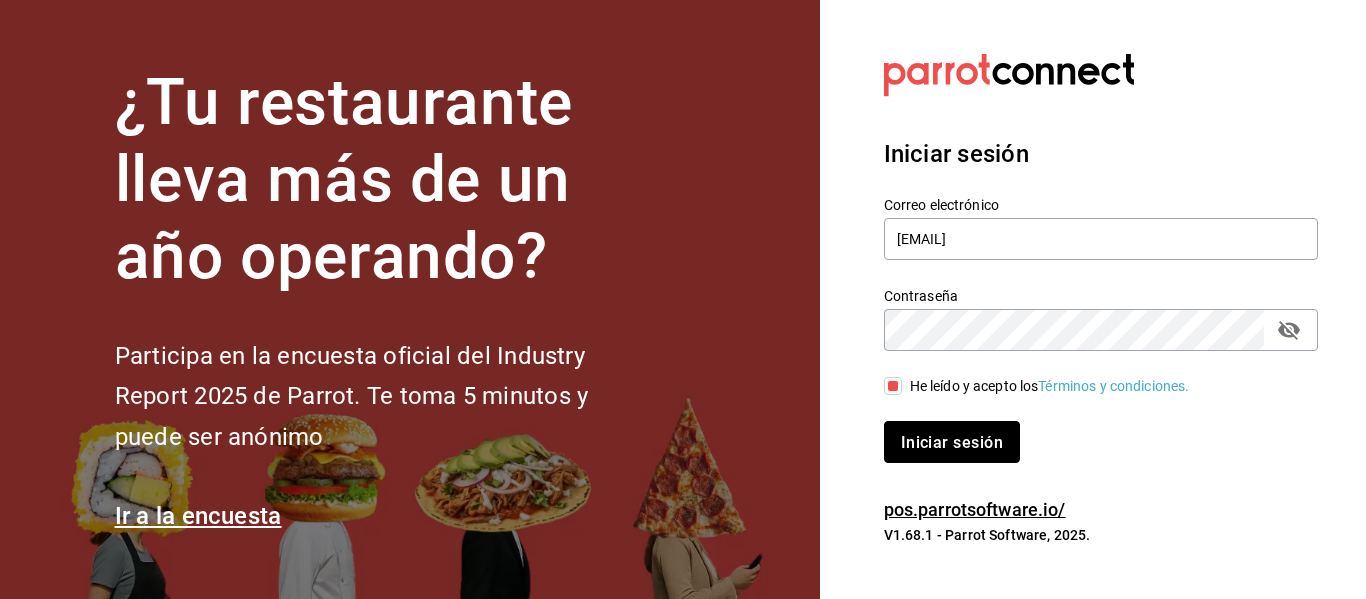 click on "Iniciar sesión" at bounding box center [952, 441] 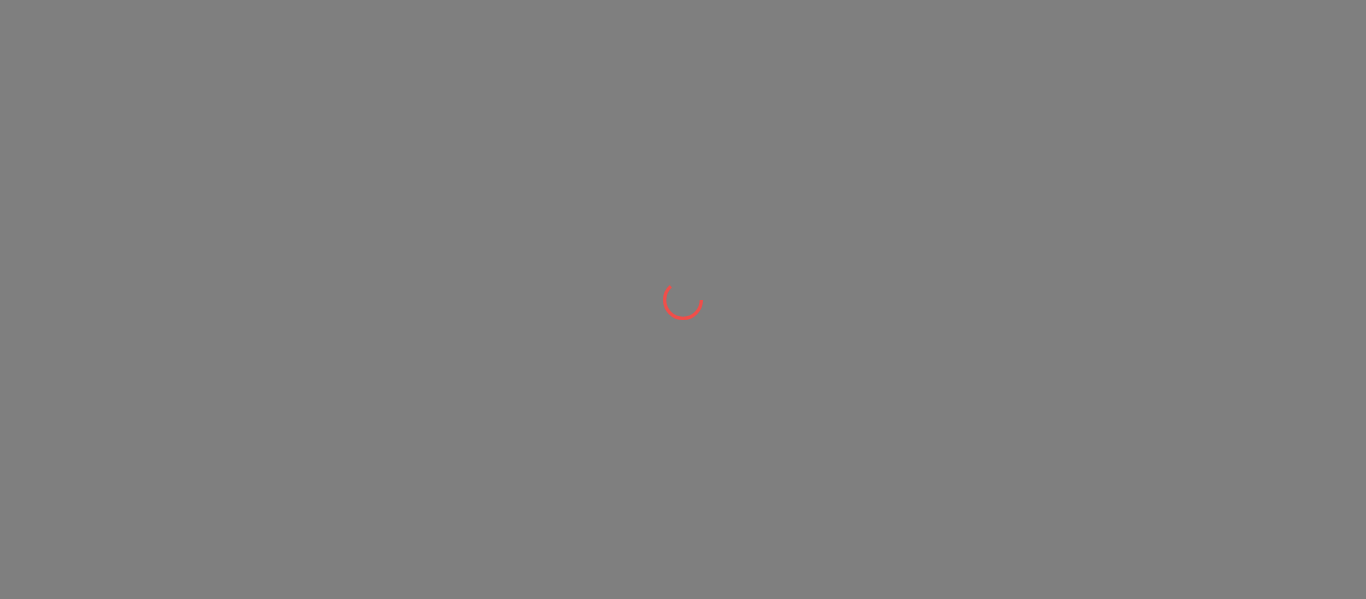 scroll, scrollTop: 0, scrollLeft: 0, axis: both 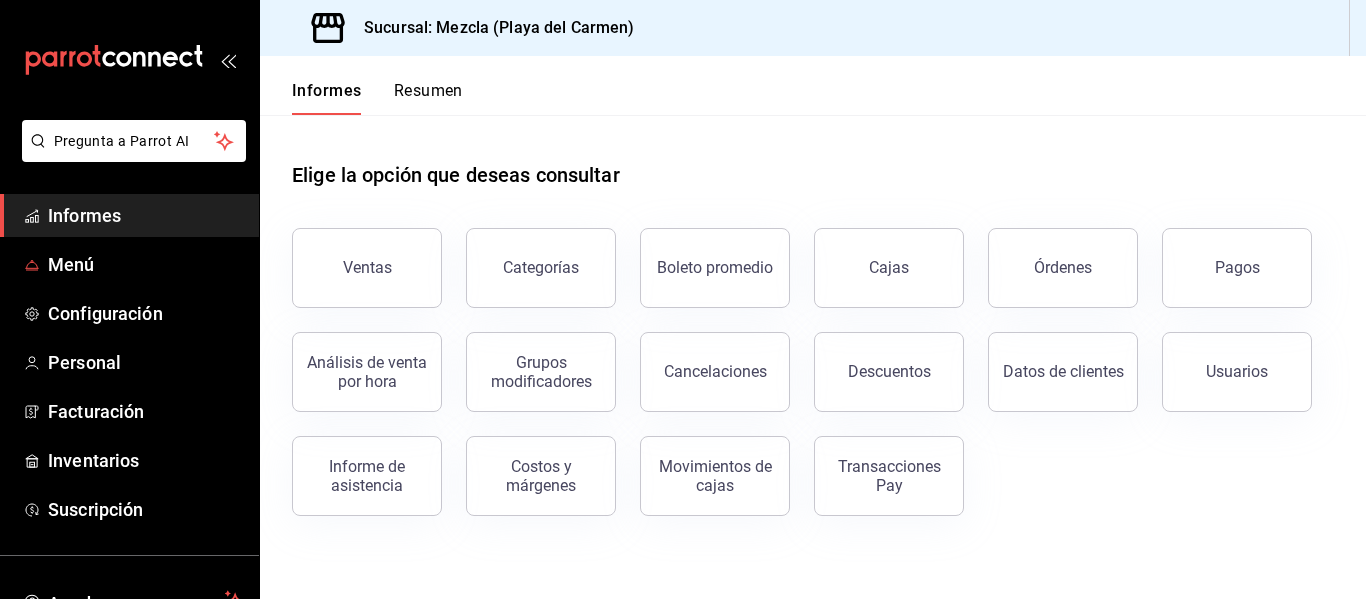 click on "Menú" at bounding box center (145, 264) 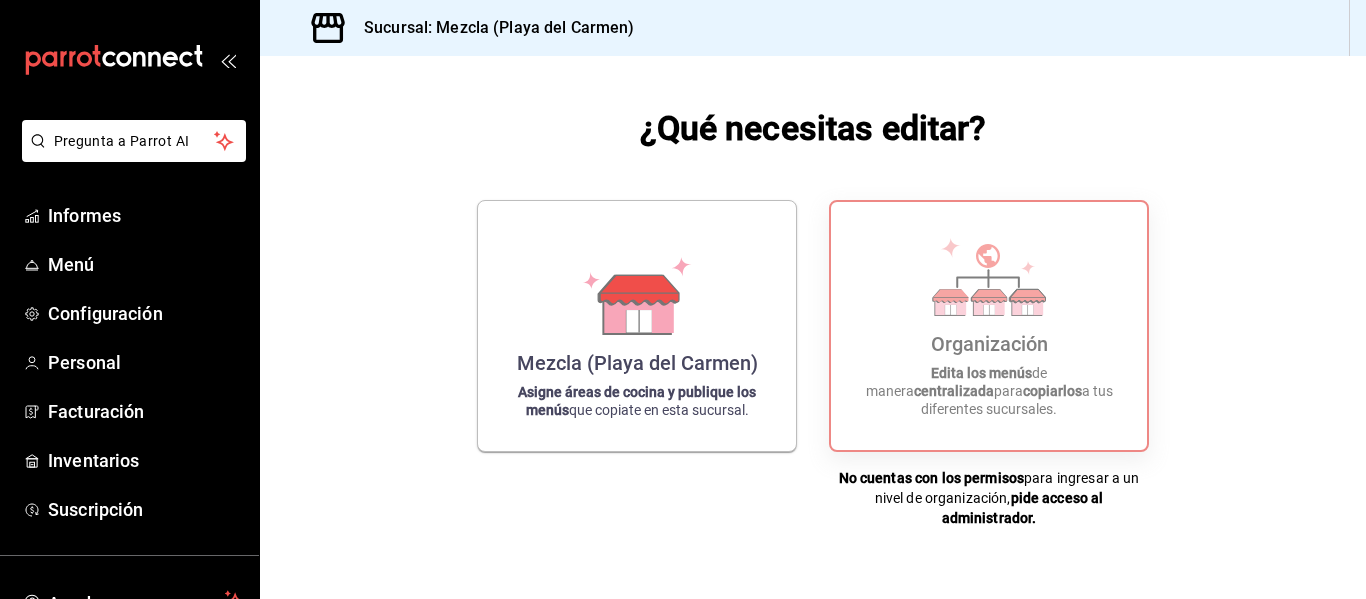 click on "Mezcla ([LOCATION]) Asigne áreas de cocina y publique los menús que copiate en esta sucursal." at bounding box center [637, 326] 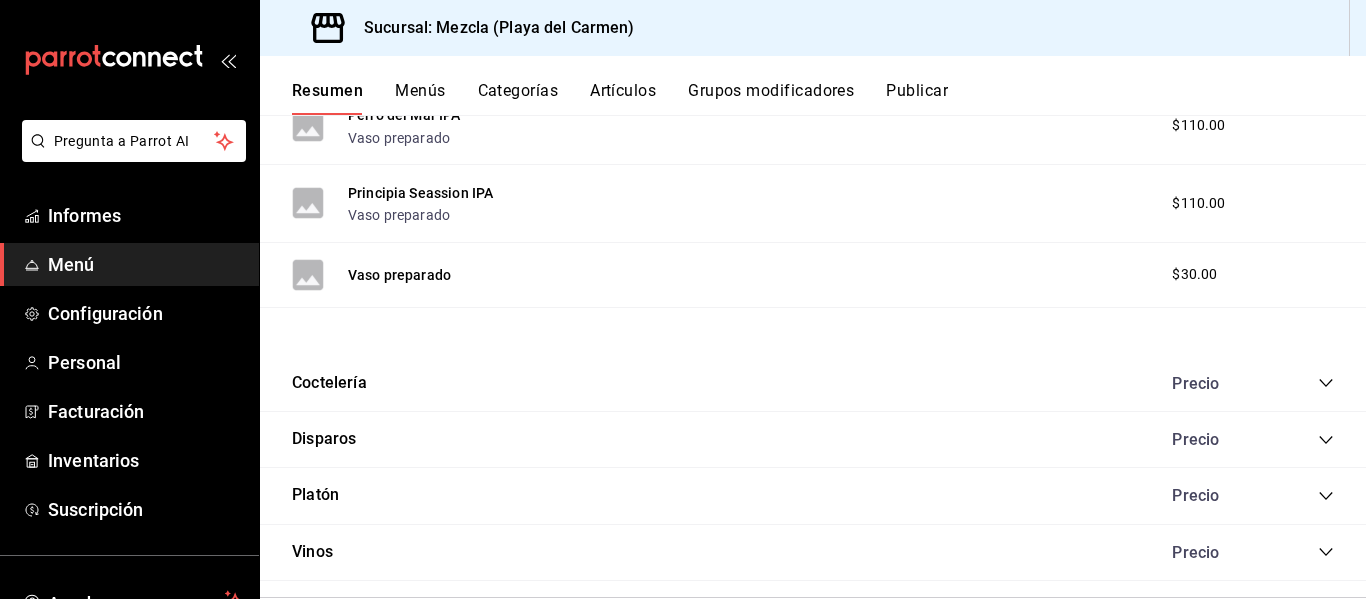 scroll, scrollTop: 2259, scrollLeft: 0, axis: vertical 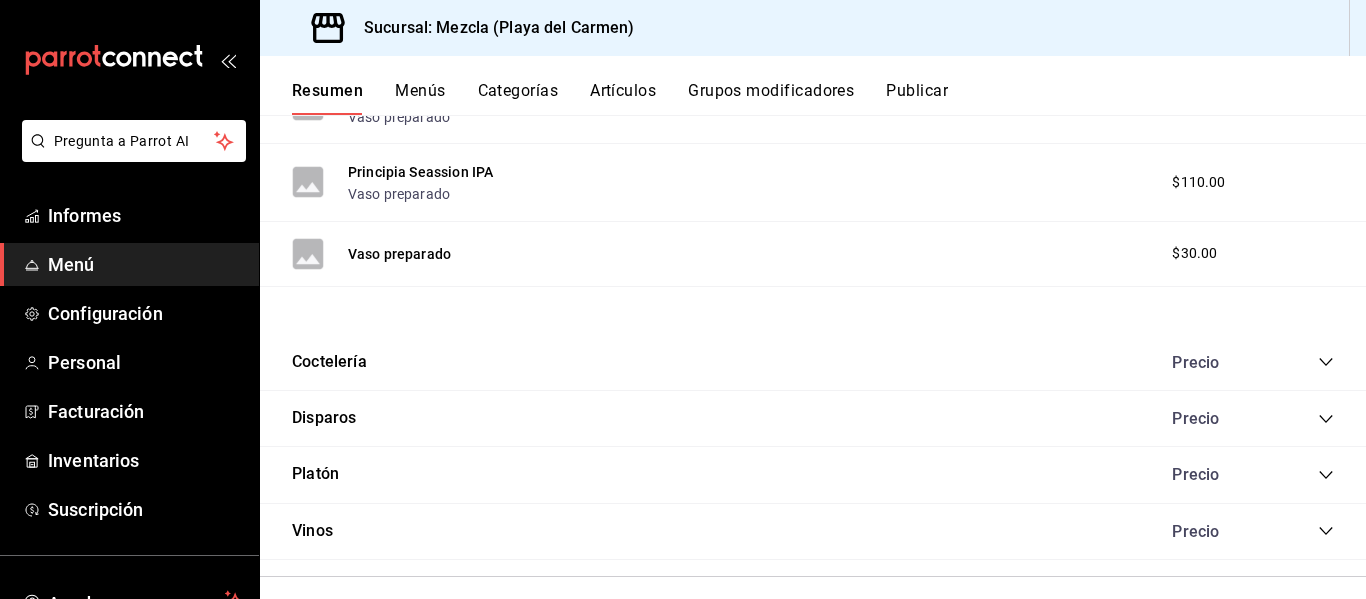 click on "Vinos" at bounding box center (312, 530) 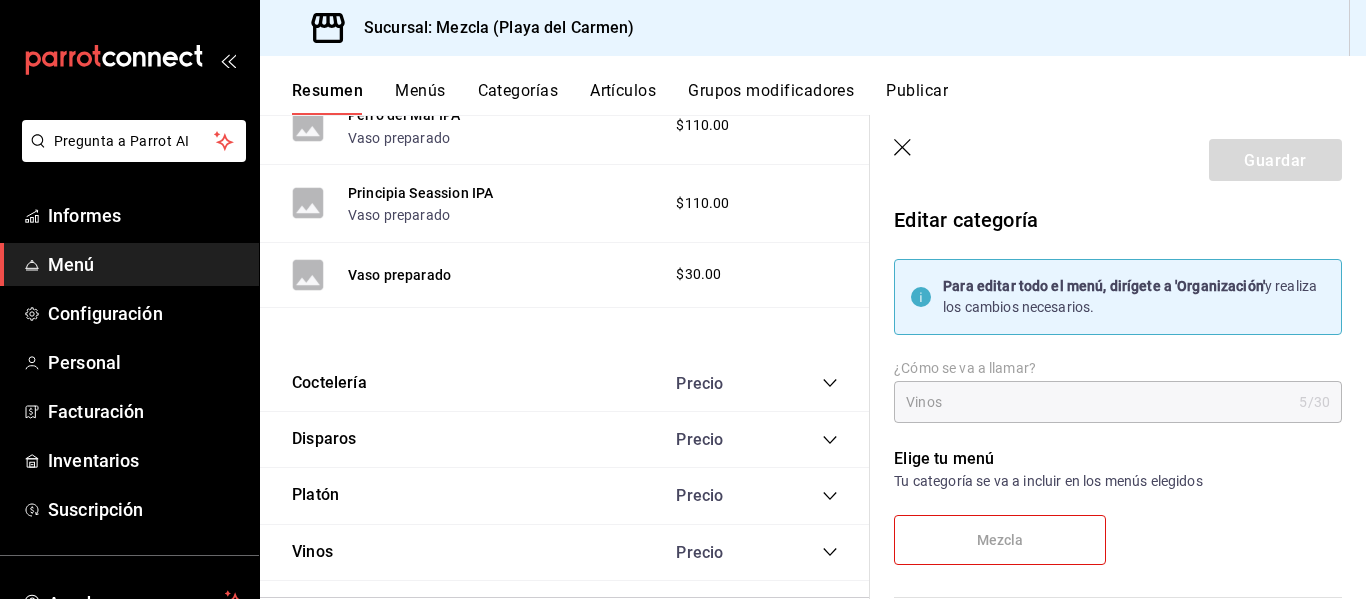 click on "Coctelería" at bounding box center (329, 382) 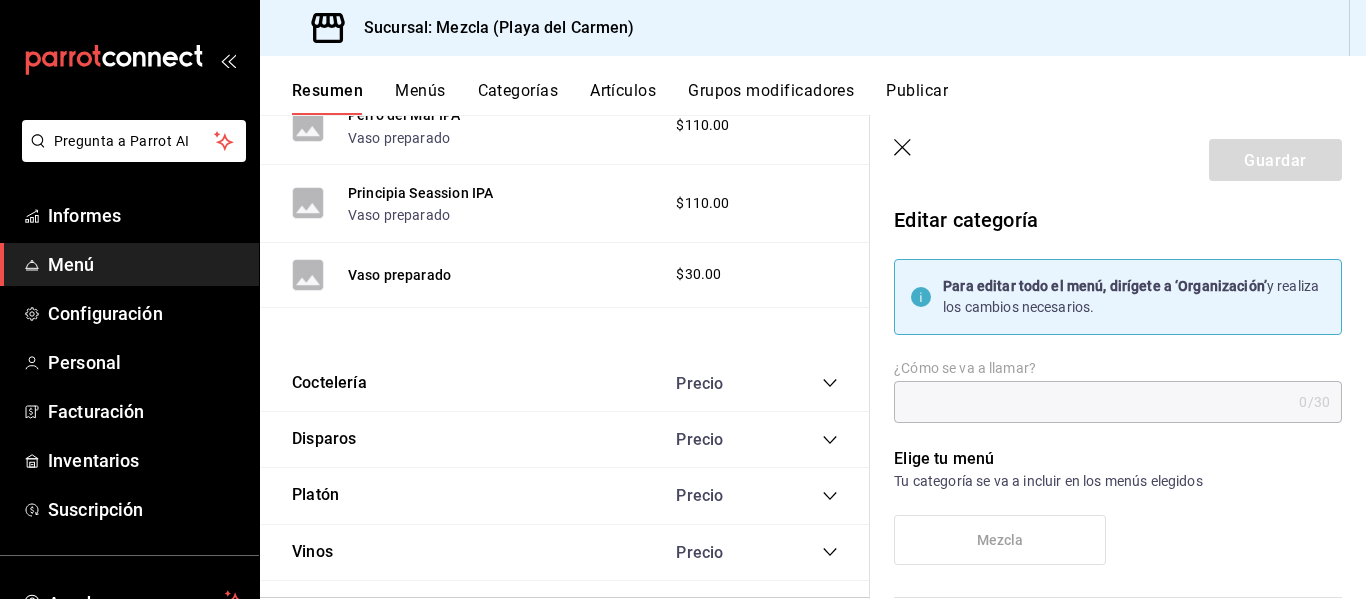 type on "Coctelería" 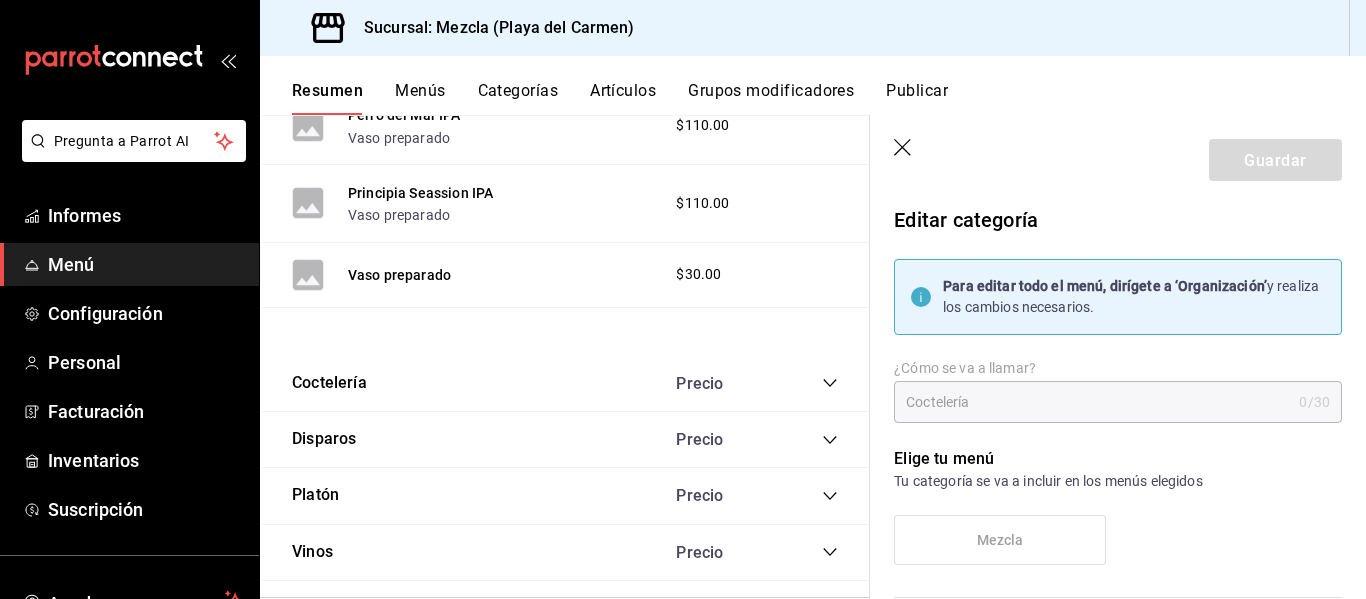 type on "[UUID]" 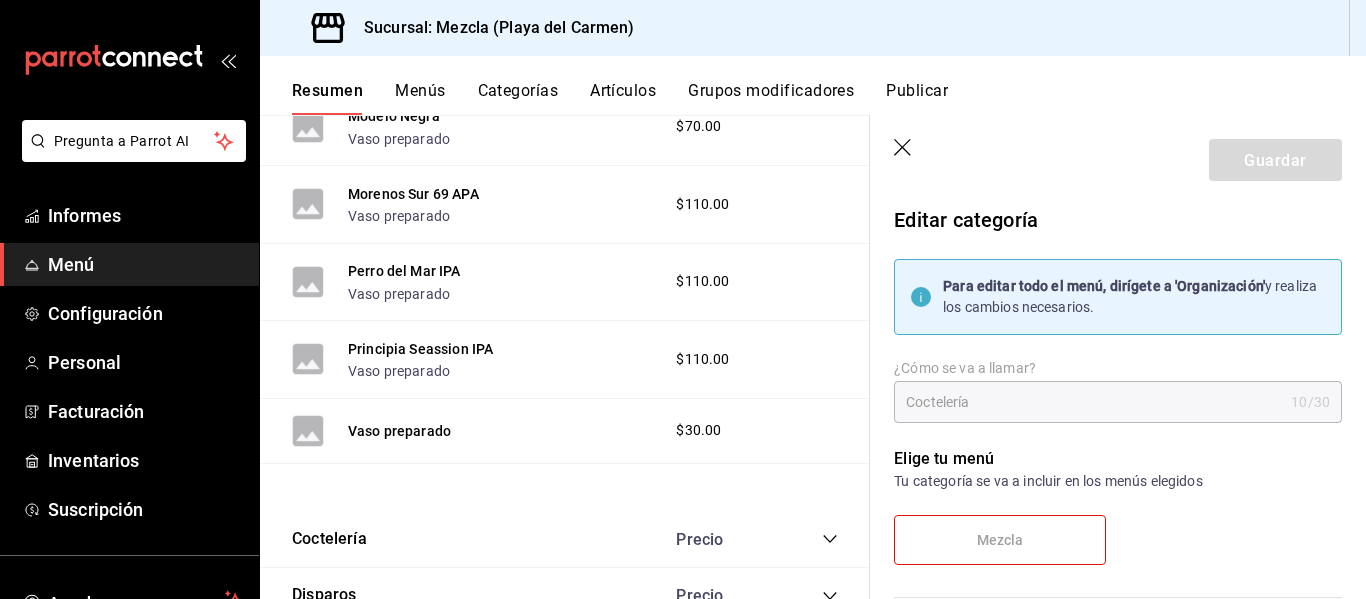 scroll, scrollTop: 2102, scrollLeft: 0, axis: vertical 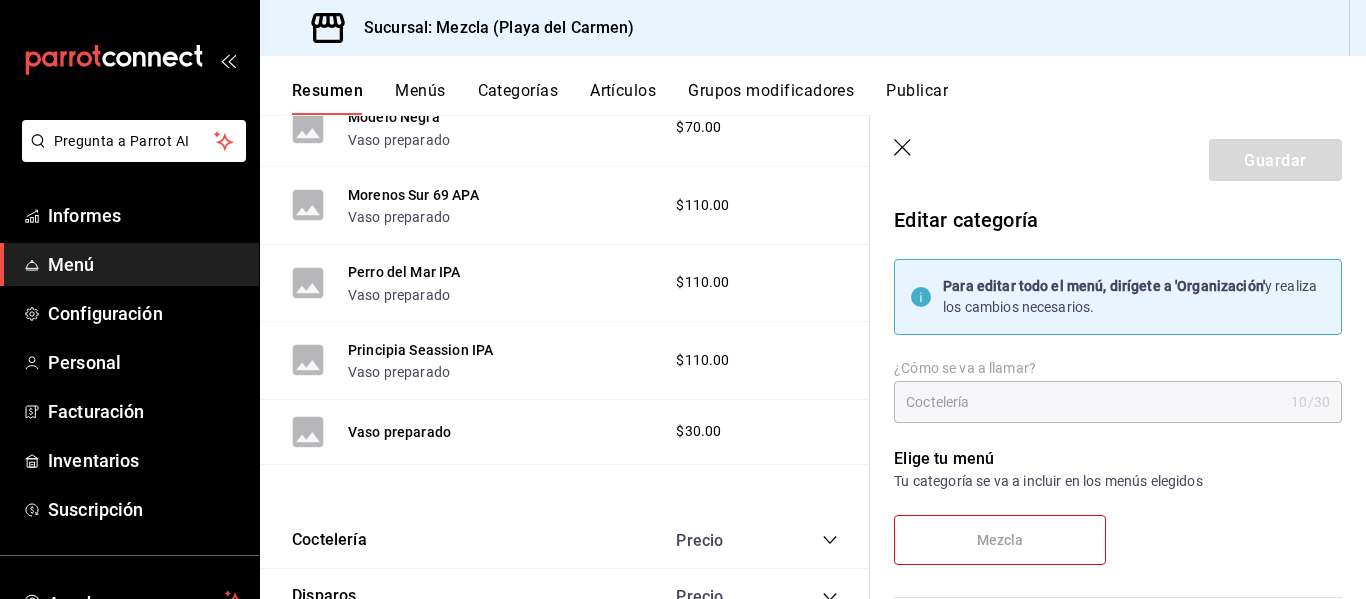 click on "Menús" at bounding box center (420, 90) 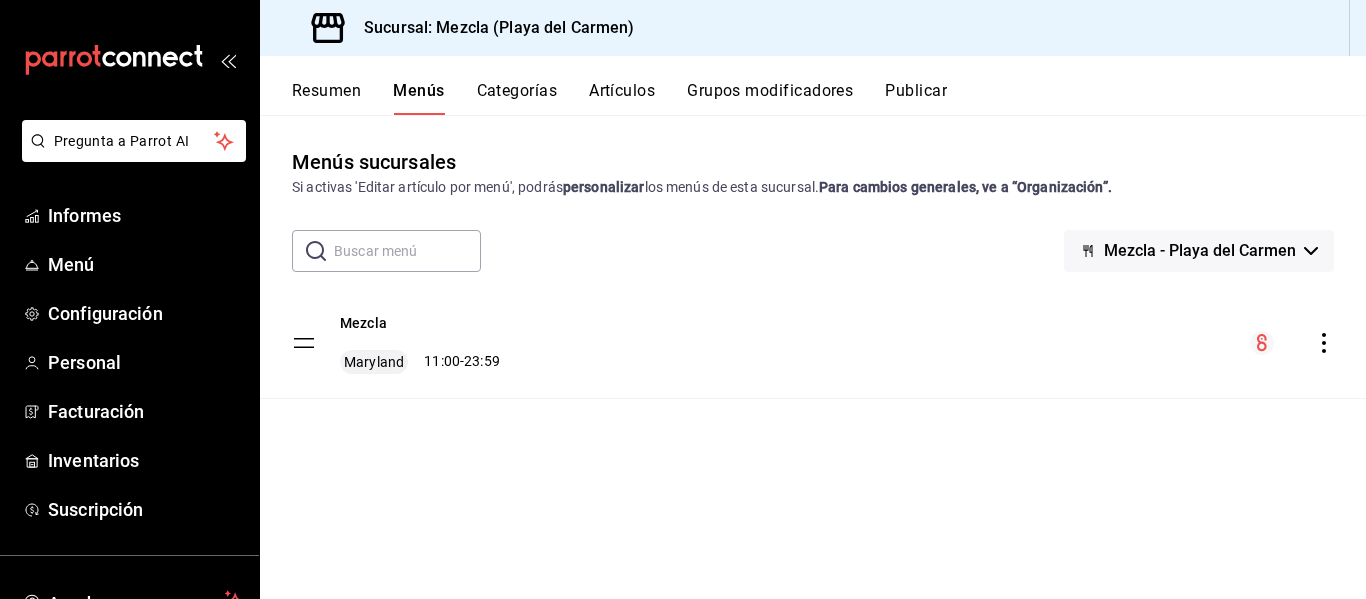 click on "Mezcla" at bounding box center (363, 324) 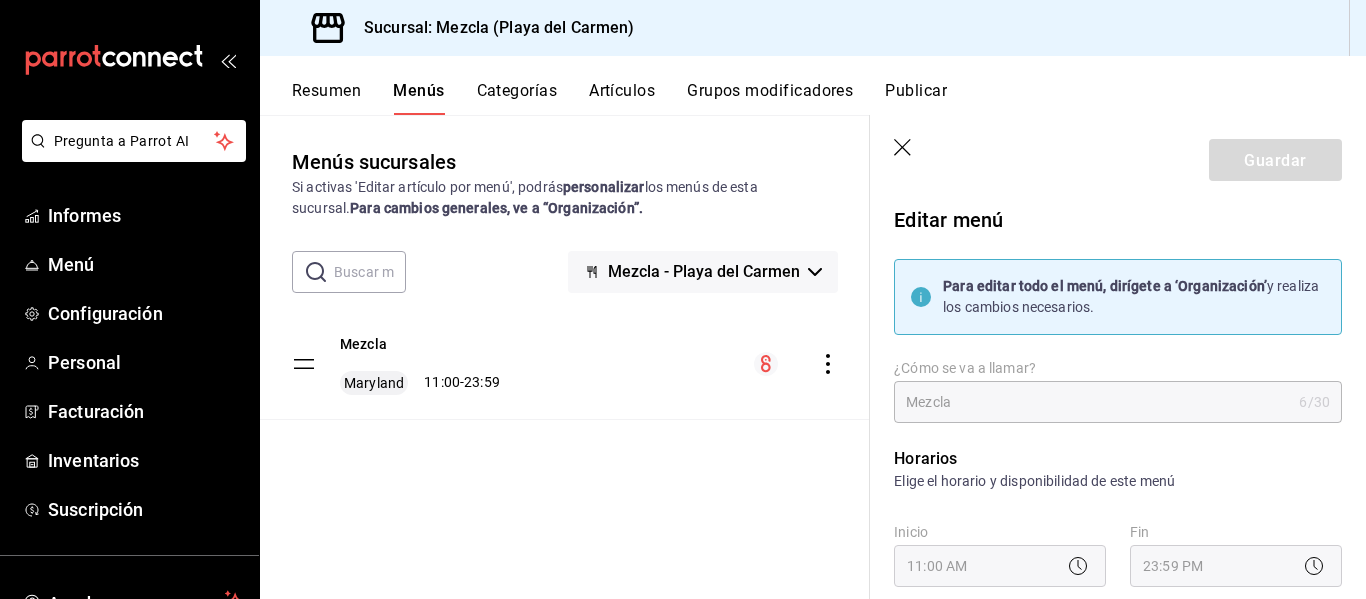 checkbox on "true" 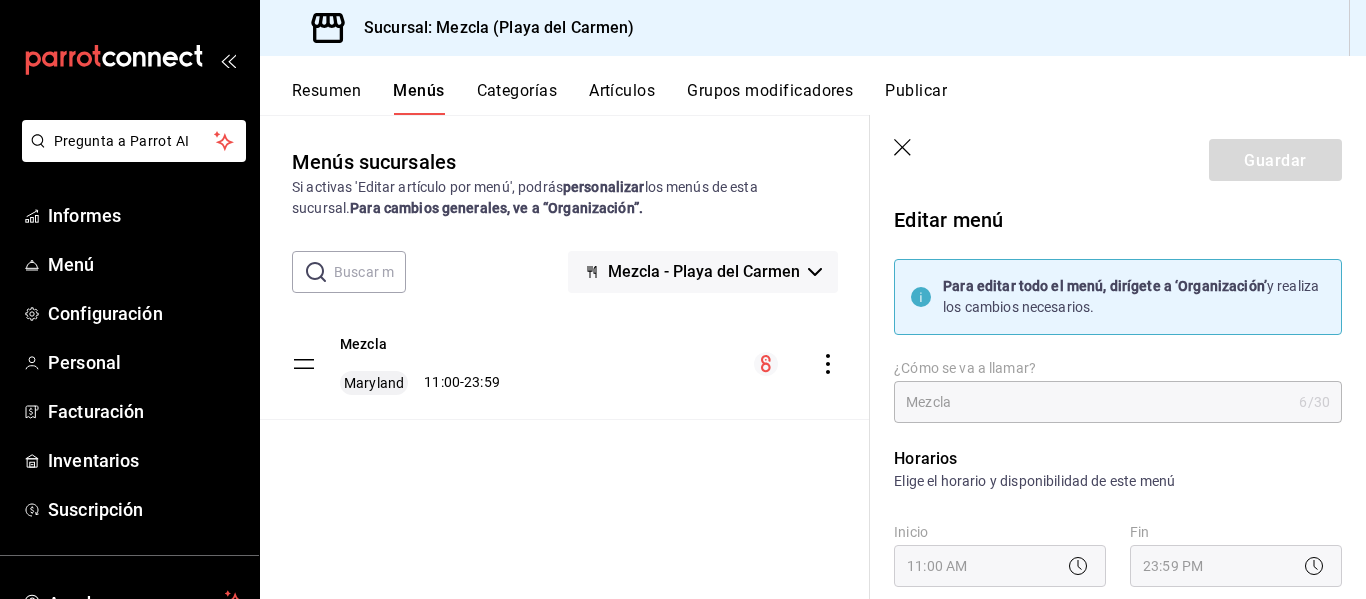 checkbox on "true" 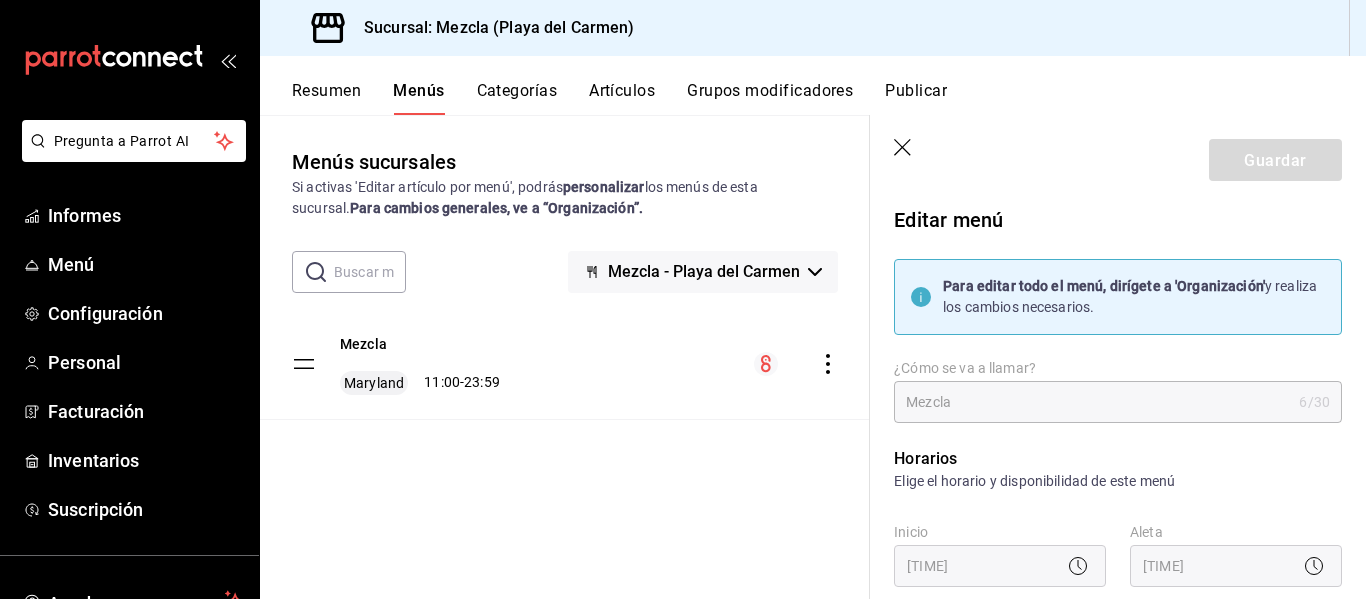 click on "Categorías" at bounding box center [517, 90] 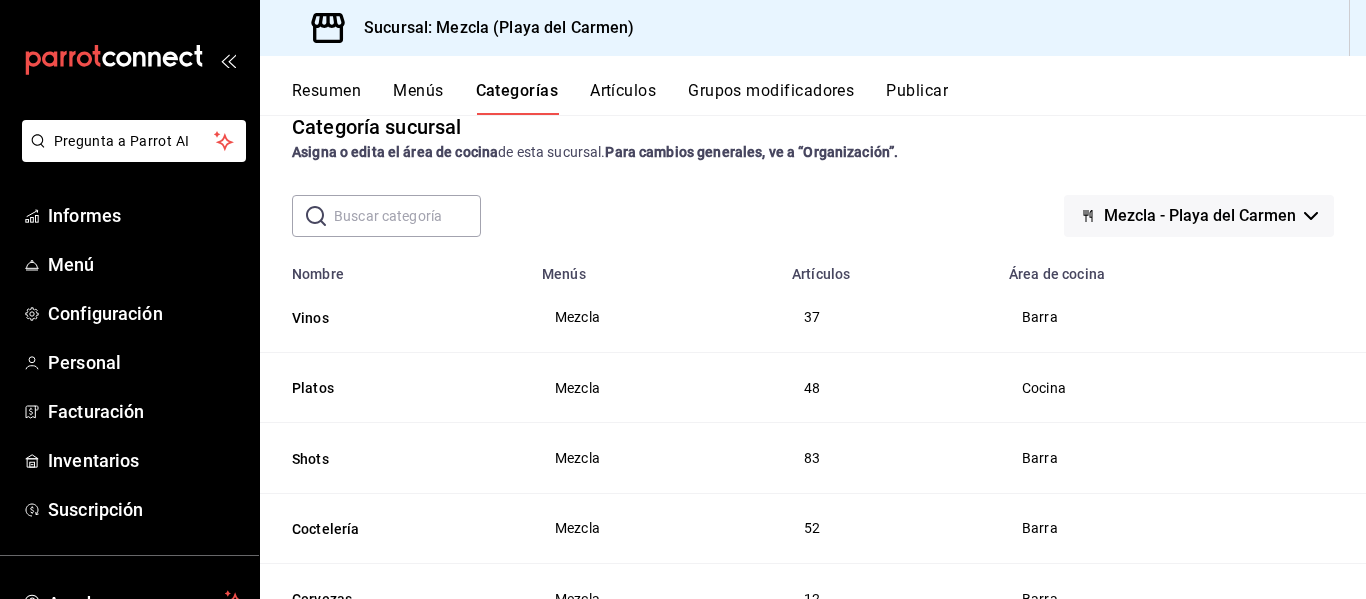 scroll, scrollTop: 0, scrollLeft: 0, axis: both 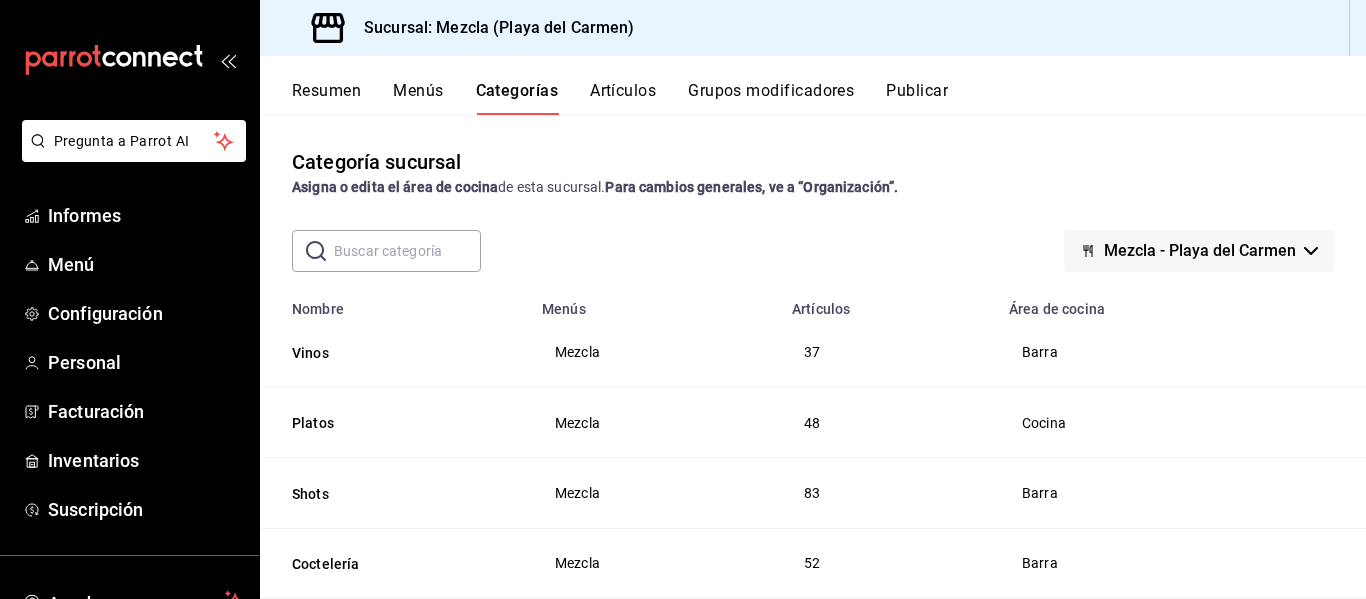 click on "Artículos" at bounding box center [623, 90] 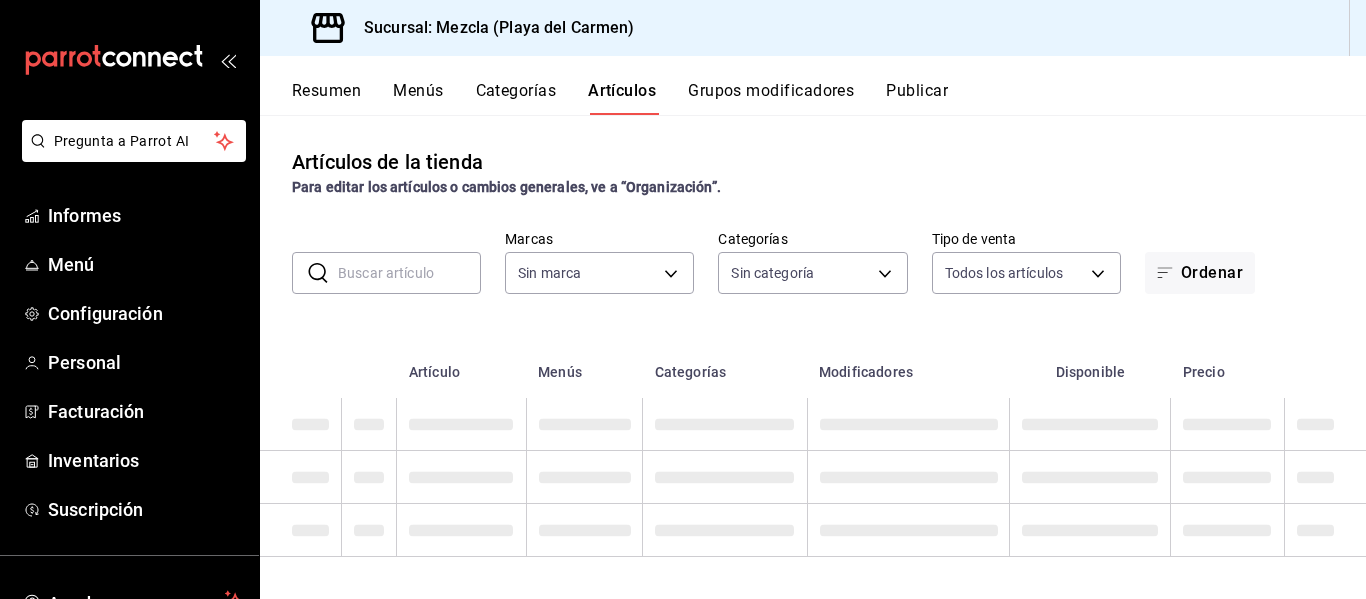 type on "fab4ebb5-c19e-47f6-819d-94a0d1a0aac3" 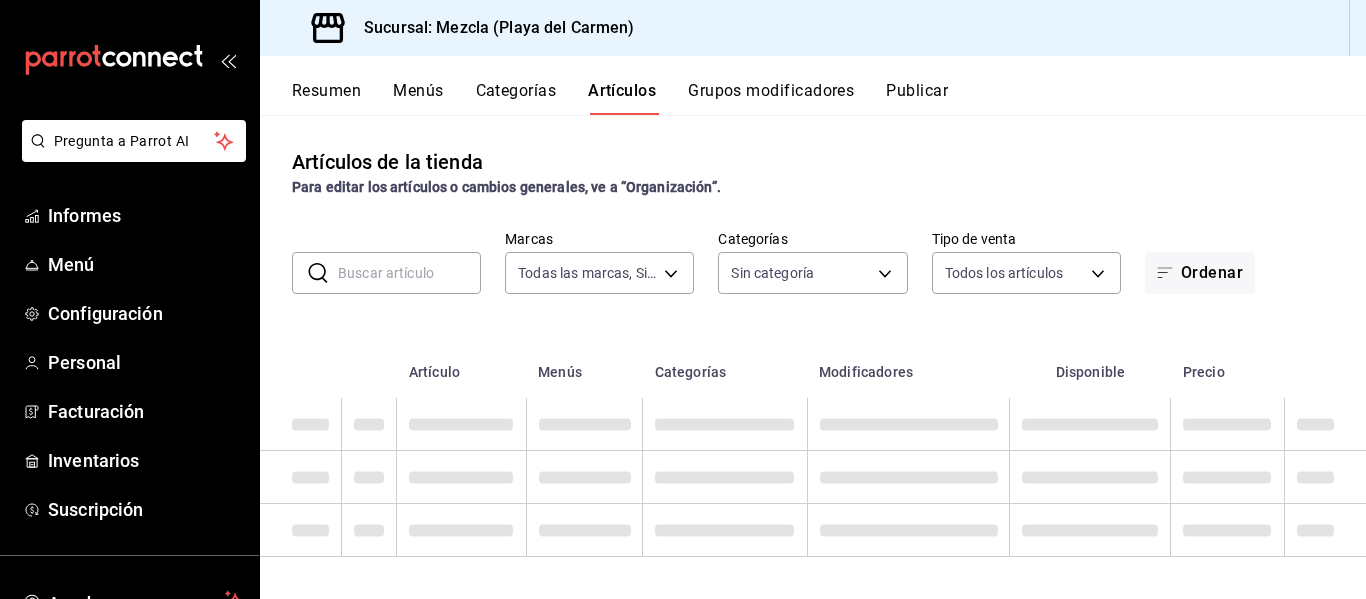 type on "[UUID],[UUID],[UUID],[UUID],[UUID],[UUID]" 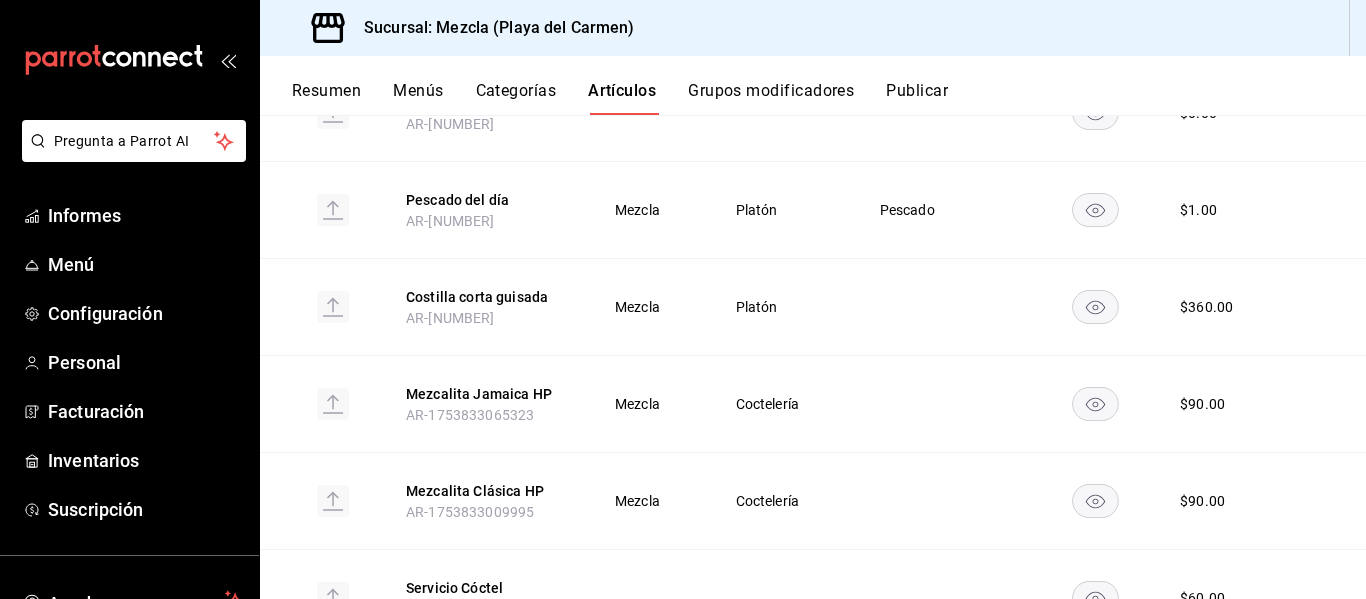 scroll, scrollTop: 930, scrollLeft: 0, axis: vertical 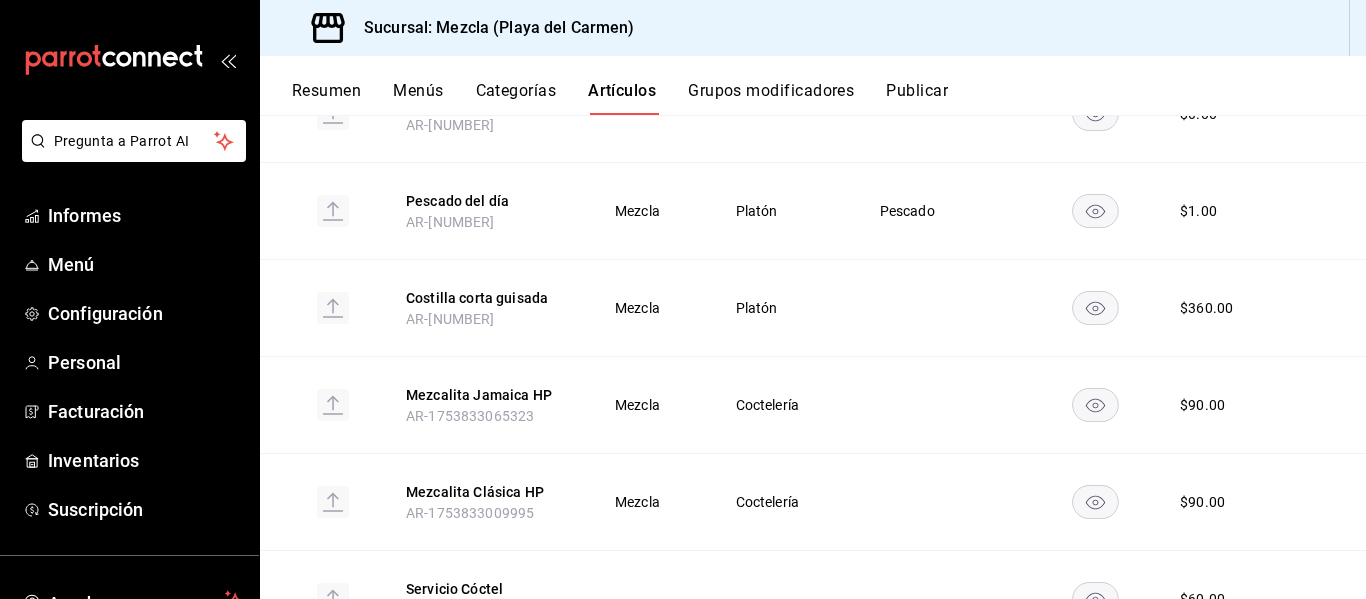 click on "Categorías" at bounding box center [516, 90] 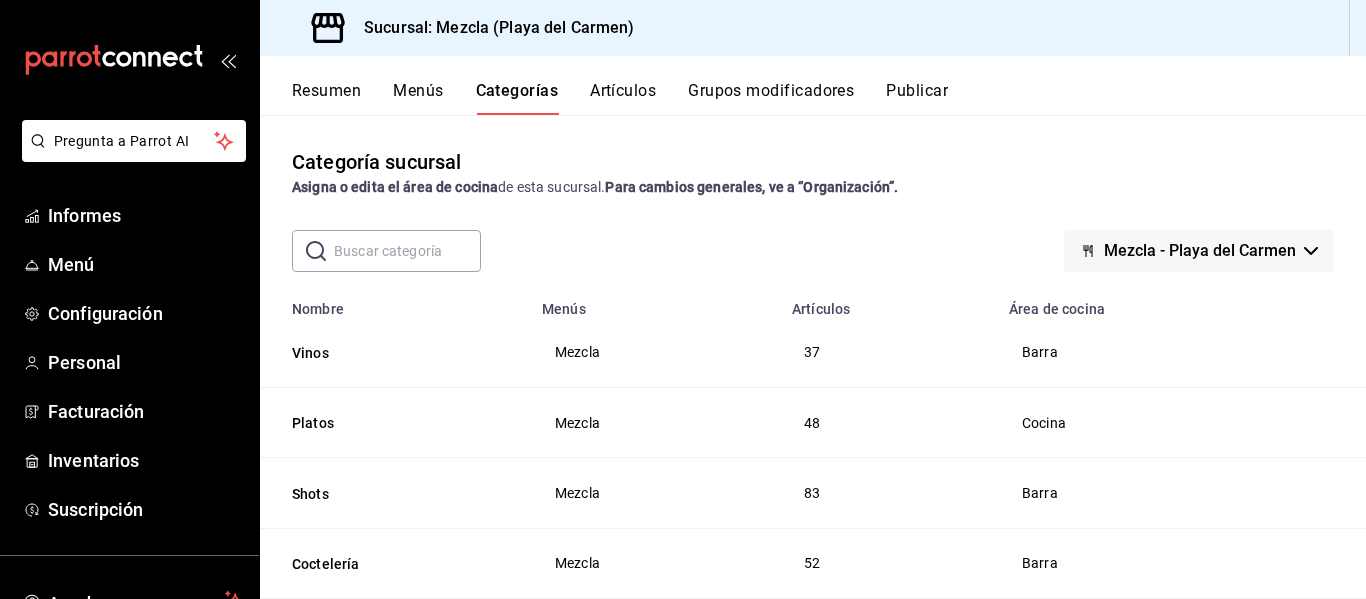 click on "Resumen" at bounding box center (326, 90) 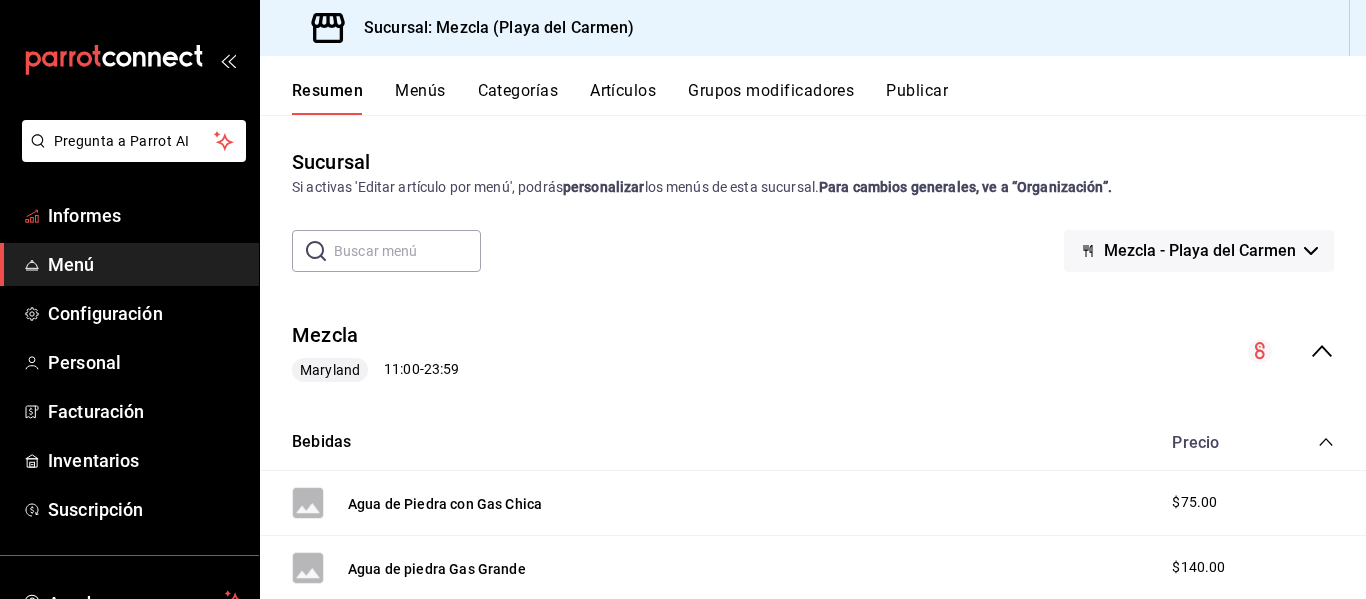 click on "Informes" at bounding box center (145, 215) 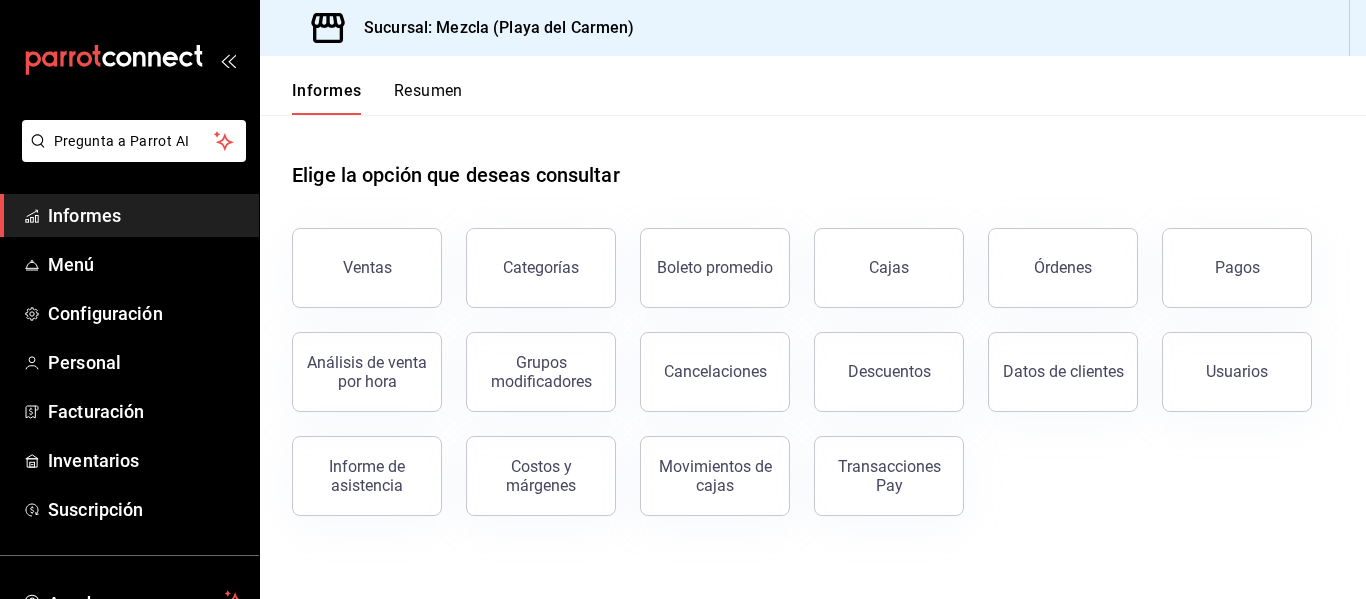 click on "Ventas" at bounding box center (367, 268) 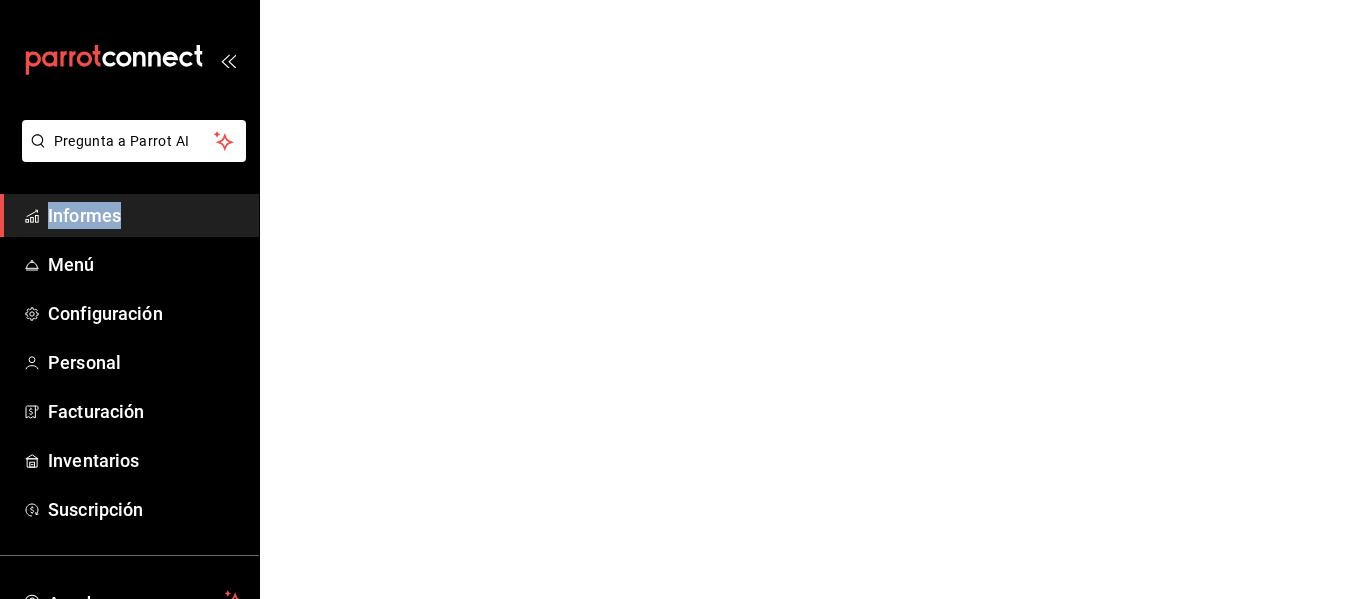 click on "Pregunta a Parrot AI Informes Menú Configuración Personal Facturación Inventarios Suscripción Ayuda Recomendar loro [PERSON] Sugerir nueva función Texto original Valora esta traducción Tu opinión servirá para ayudar a mejorar el Traductor de Google GANA 1 MES GRATIS EN TU SUSCRIPCIÓN AQUÍ ¿Recuerdas cómo empezó tu restaurante? Hoy puedes ayudar a un colega a tener el mismo cambio que tú viviste. Recomienda Parrot directamente desde tu Portal Administrador. Es fácil y rápido. 🎁 Por cada restaurante que se una, ganas 1 mes gratis. Ver video tutorial Ir a video Pregunta a Parrot AI Informes Menú Configuración Personal Facturación Inventarios Suscripción Ayuda Recomendar loro [PERSON] Sugerir nueva función Visitar centro de ayuda ([PHONE]) [EMAIL] Visitar centro de ayuda ([PHONE]) [EMAIL]" at bounding box center [683, 0] 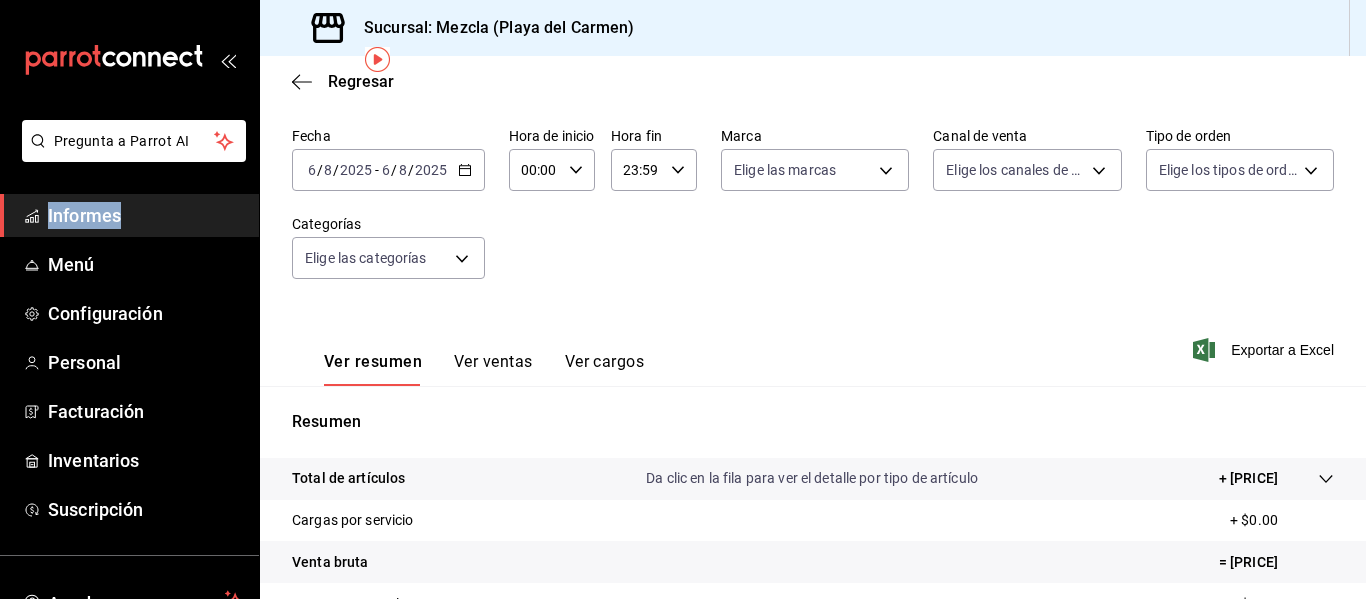 scroll, scrollTop: 83, scrollLeft: 0, axis: vertical 